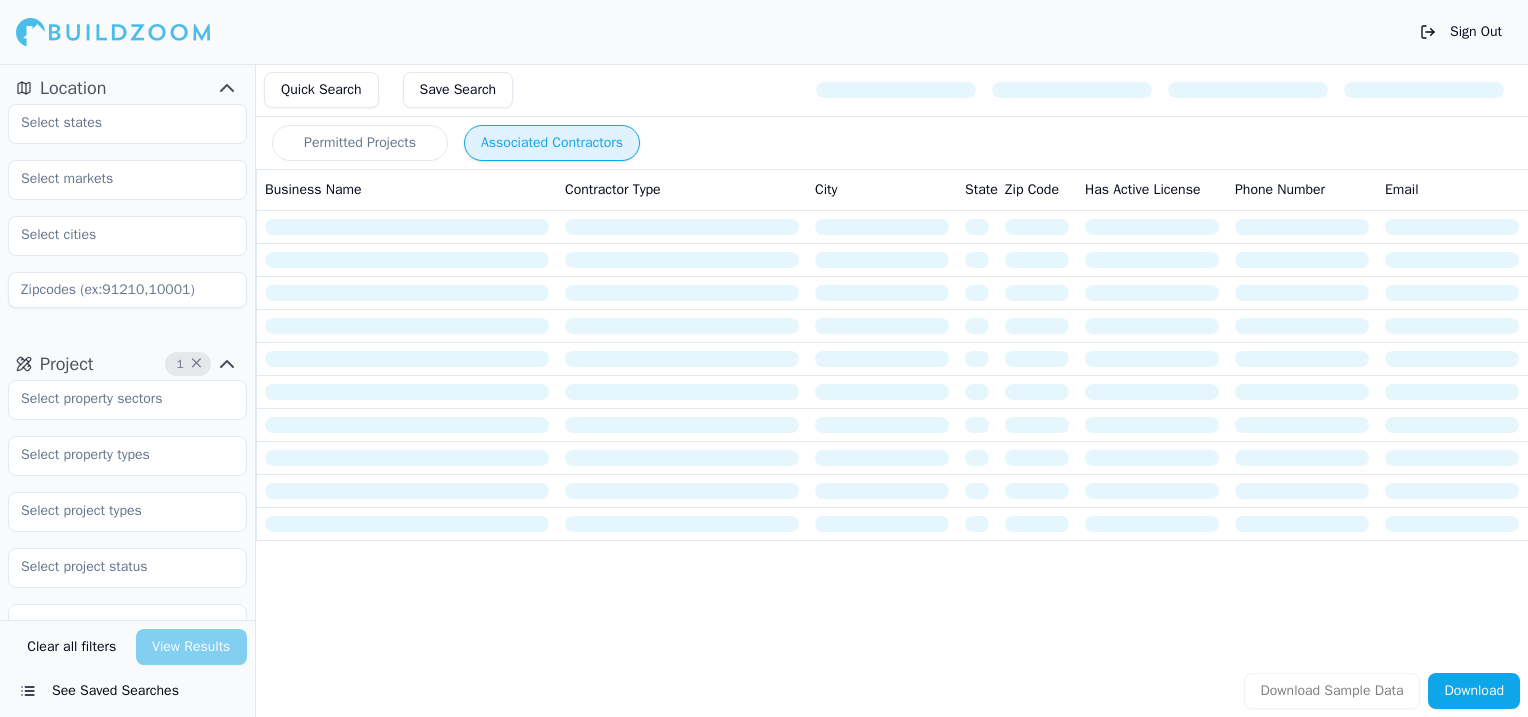 scroll, scrollTop: 0, scrollLeft: 0, axis: both 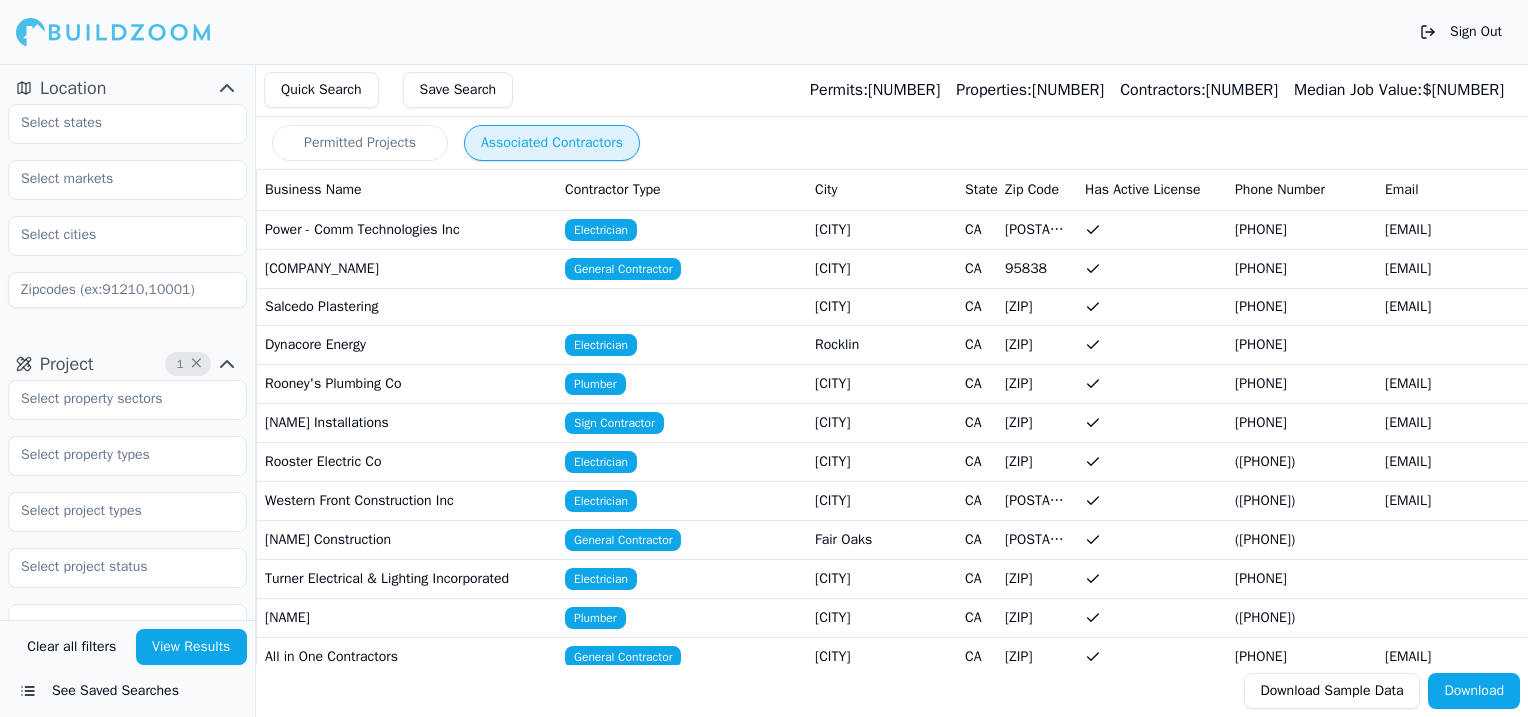 click on "Sign Contractor" at bounding box center [682, 229] 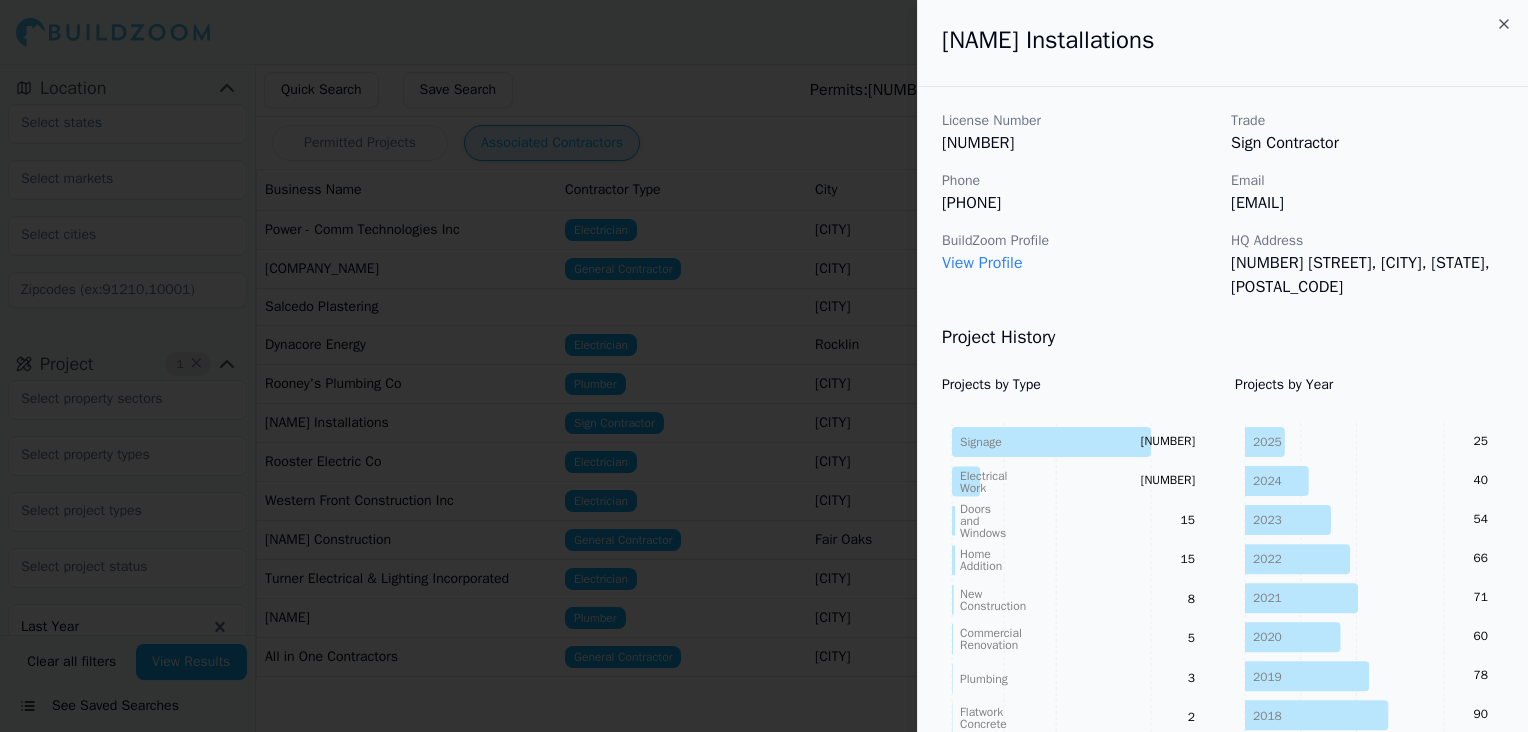 click at bounding box center (1504, 24) 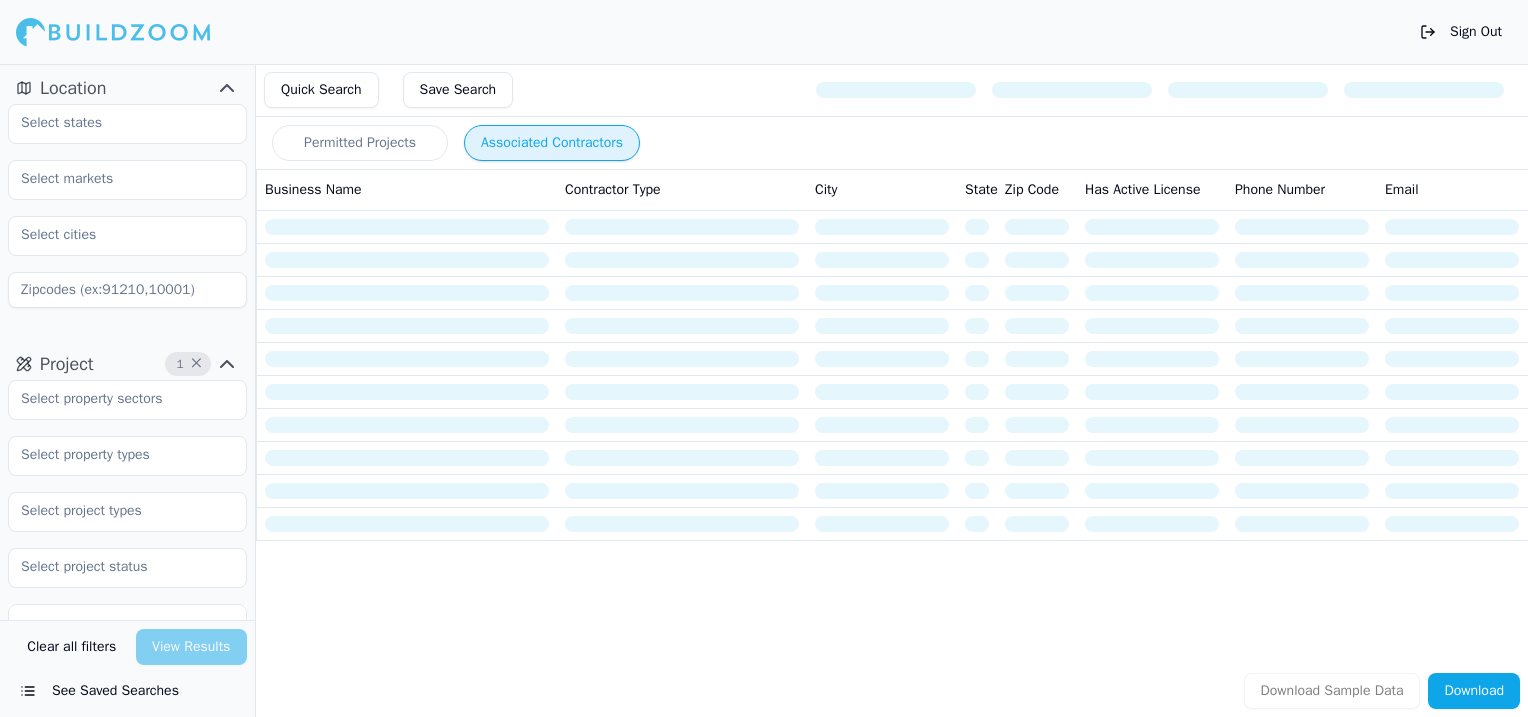 scroll, scrollTop: 0, scrollLeft: 0, axis: both 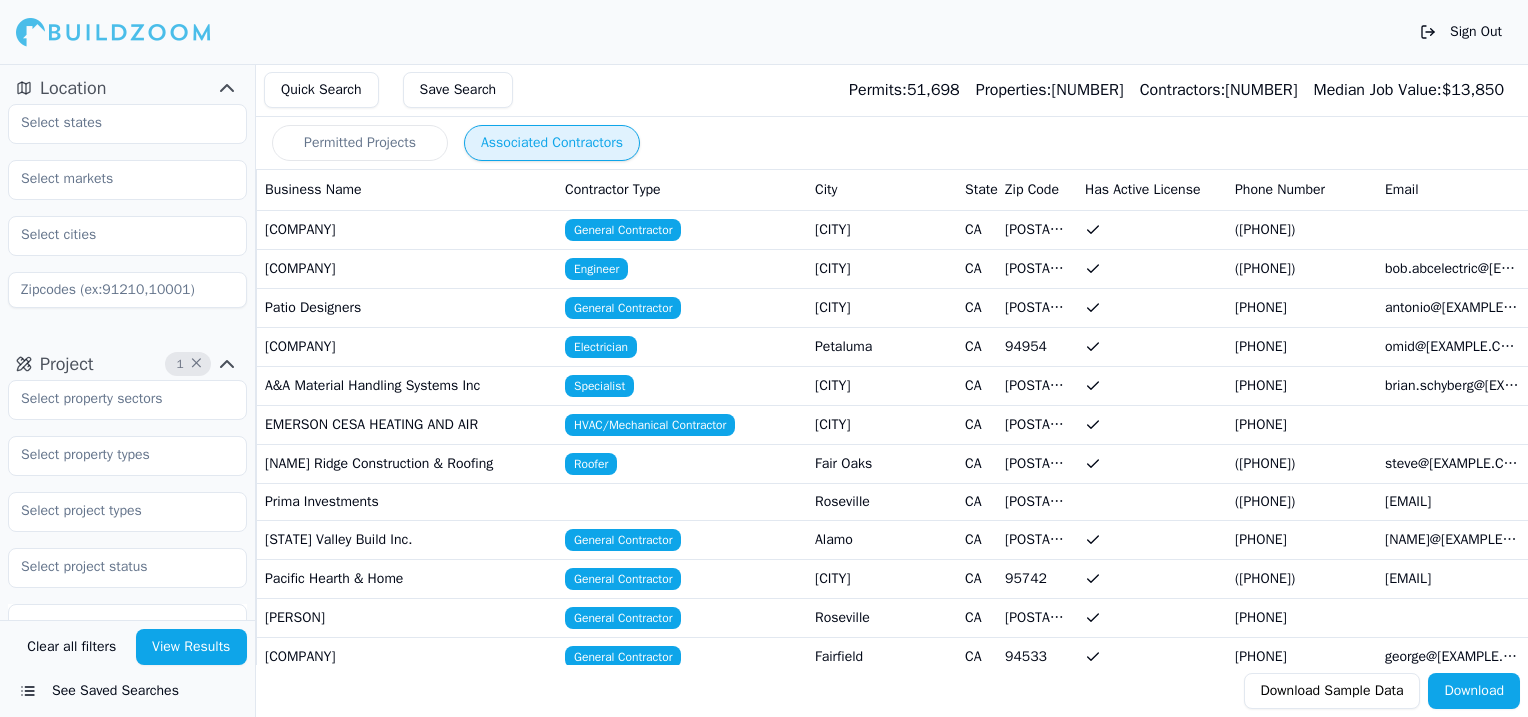 click on "See Saved Searches" at bounding box center (127, 691) 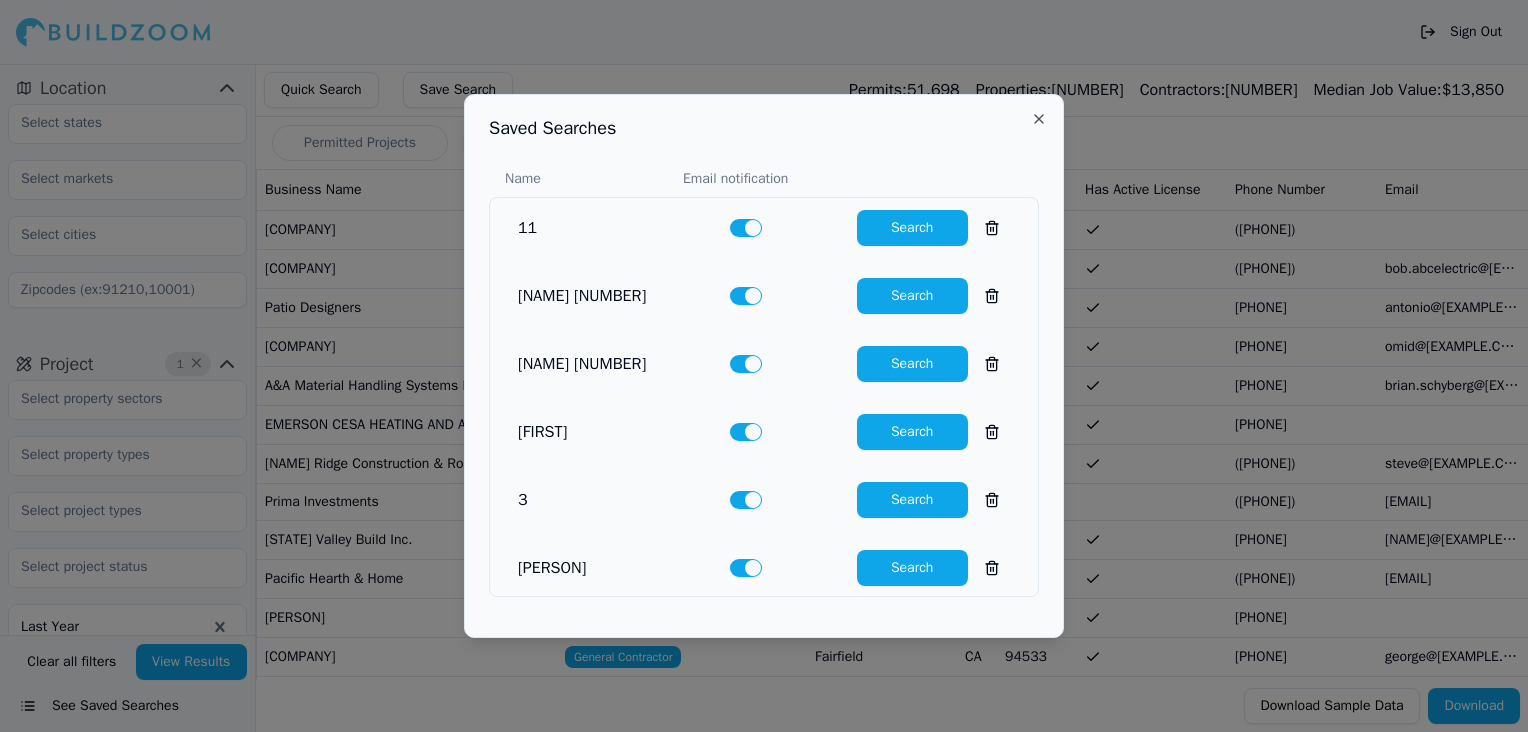 click on "Search" at bounding box center [912, 228] 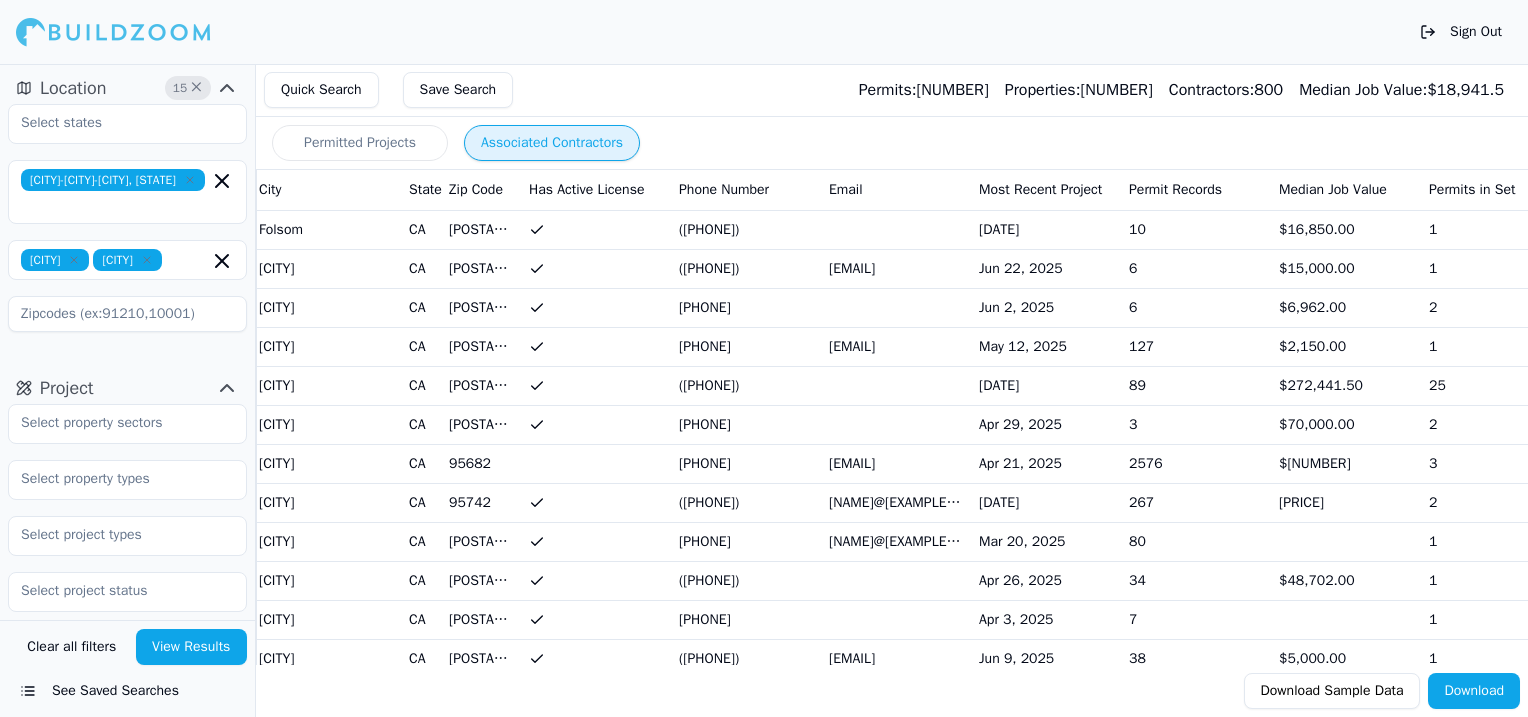 scroll, scrollTop: 0, scrollLeft: 571, axis: horizontal 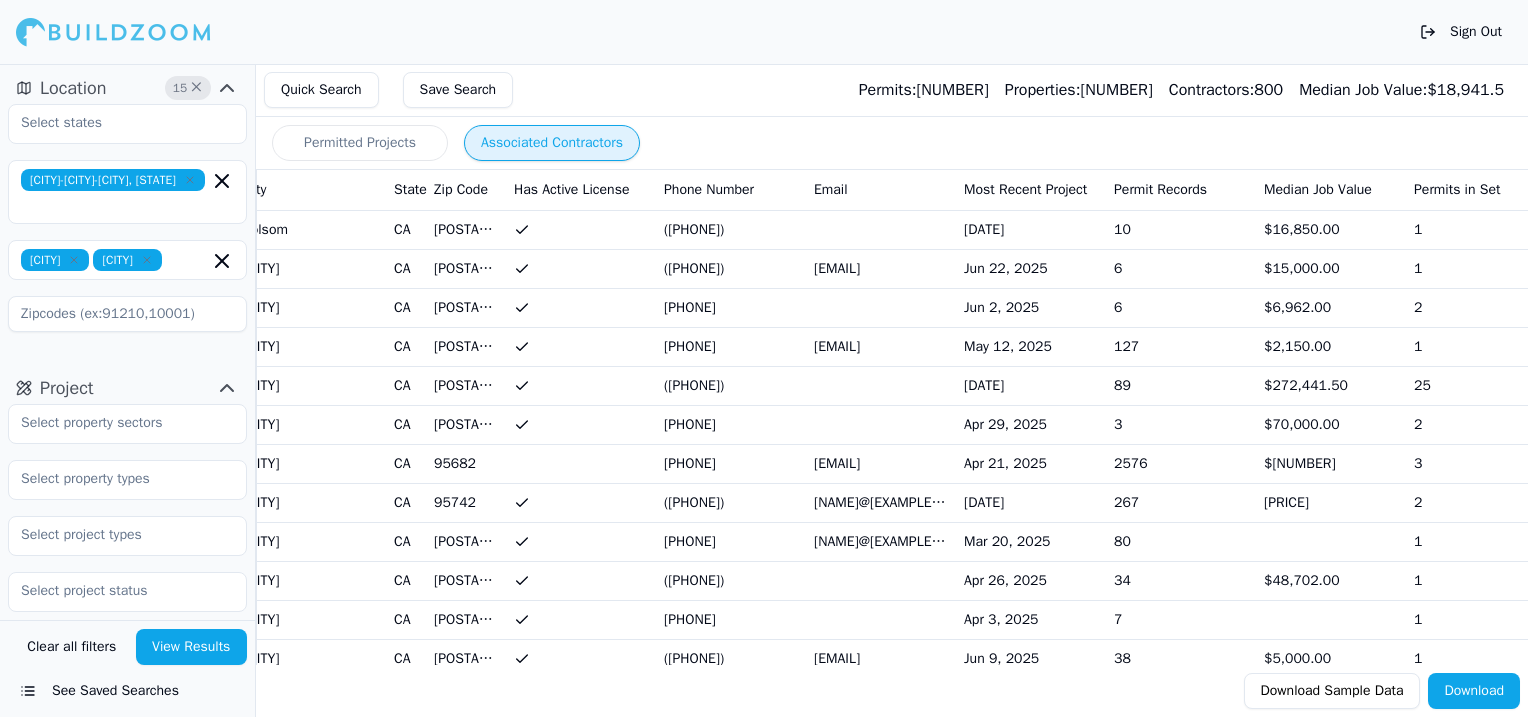 click on "[EMAIL]" at bounding box center [881, 229] 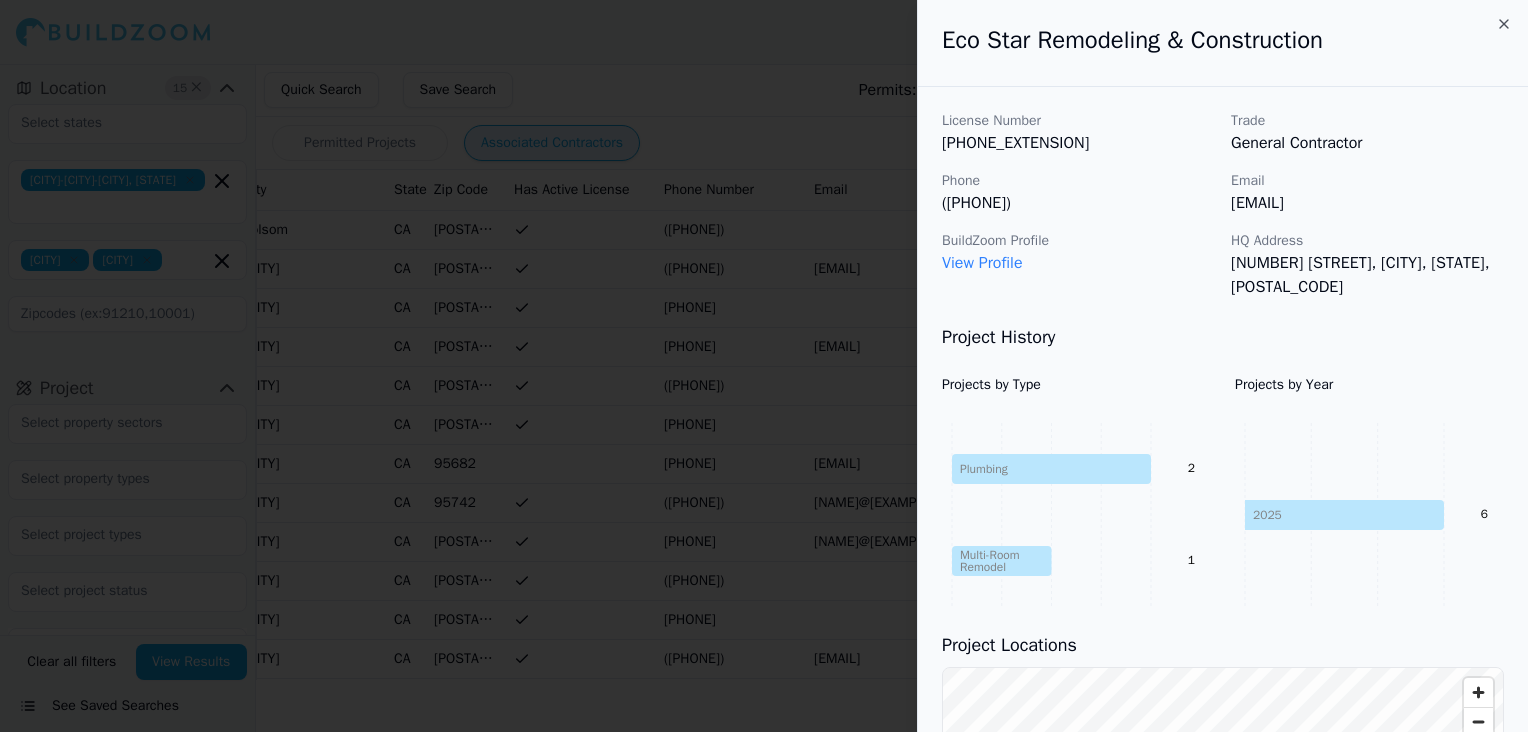 click at bounding box center [1504, 24] 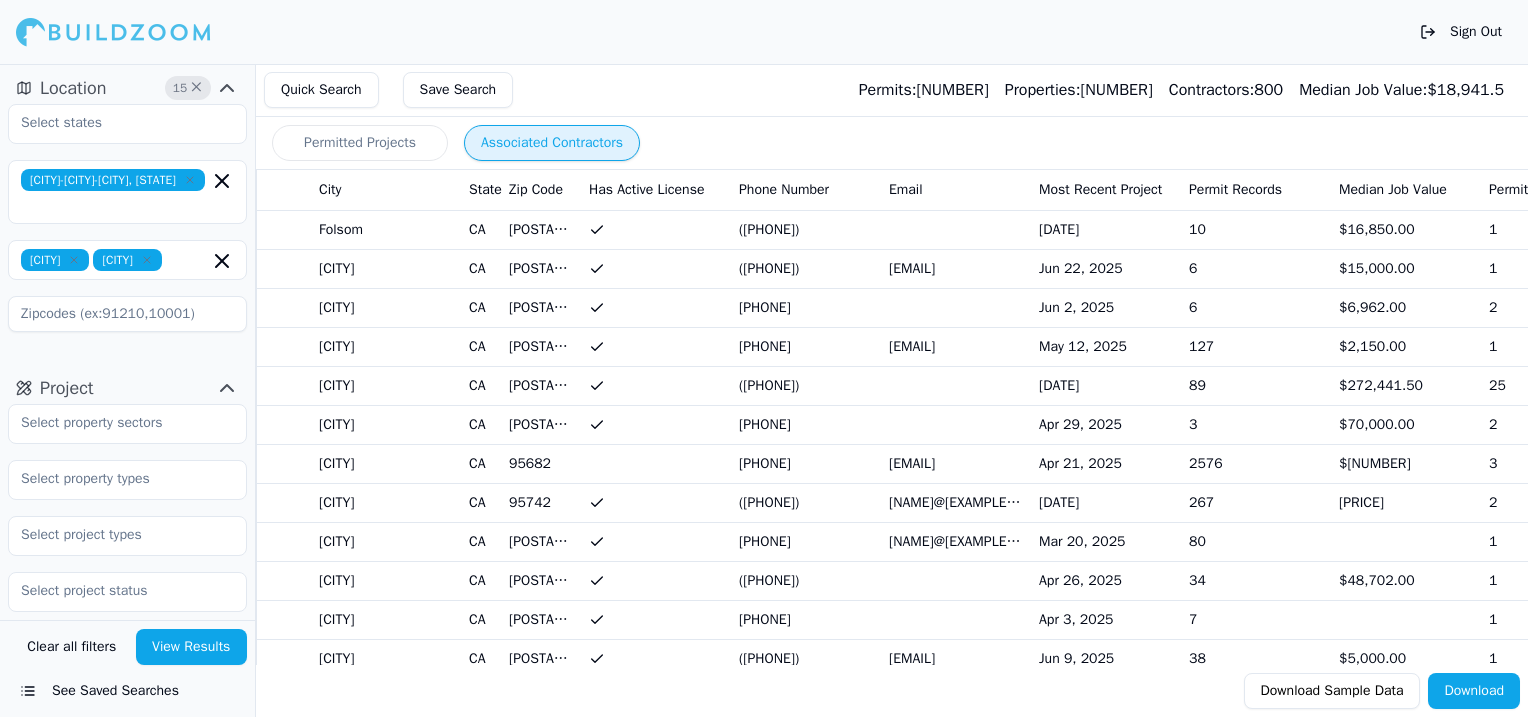 scroll, scrollTop: 0, scrollLeft: 511, axis: horizontal 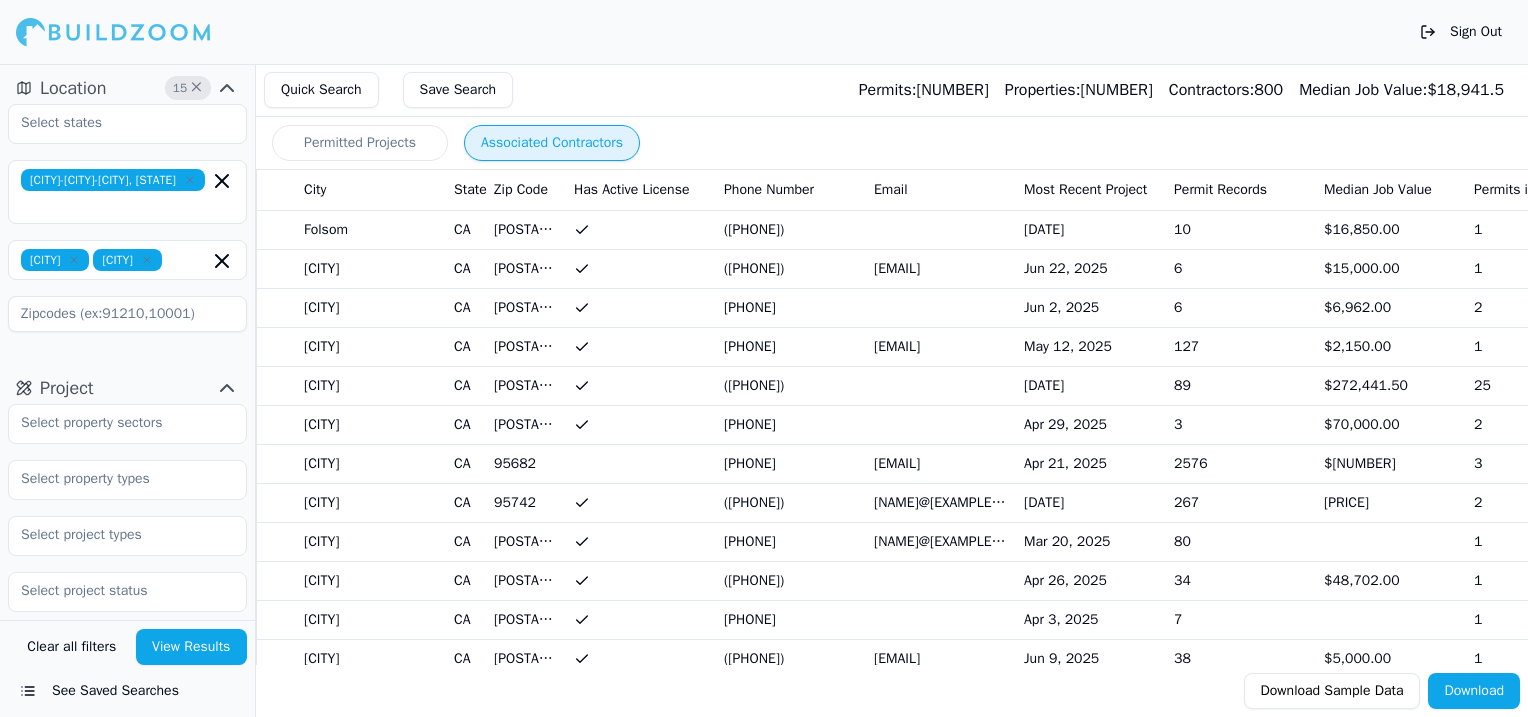 click on "[EMAIL]" at bounding box center (941, 229) 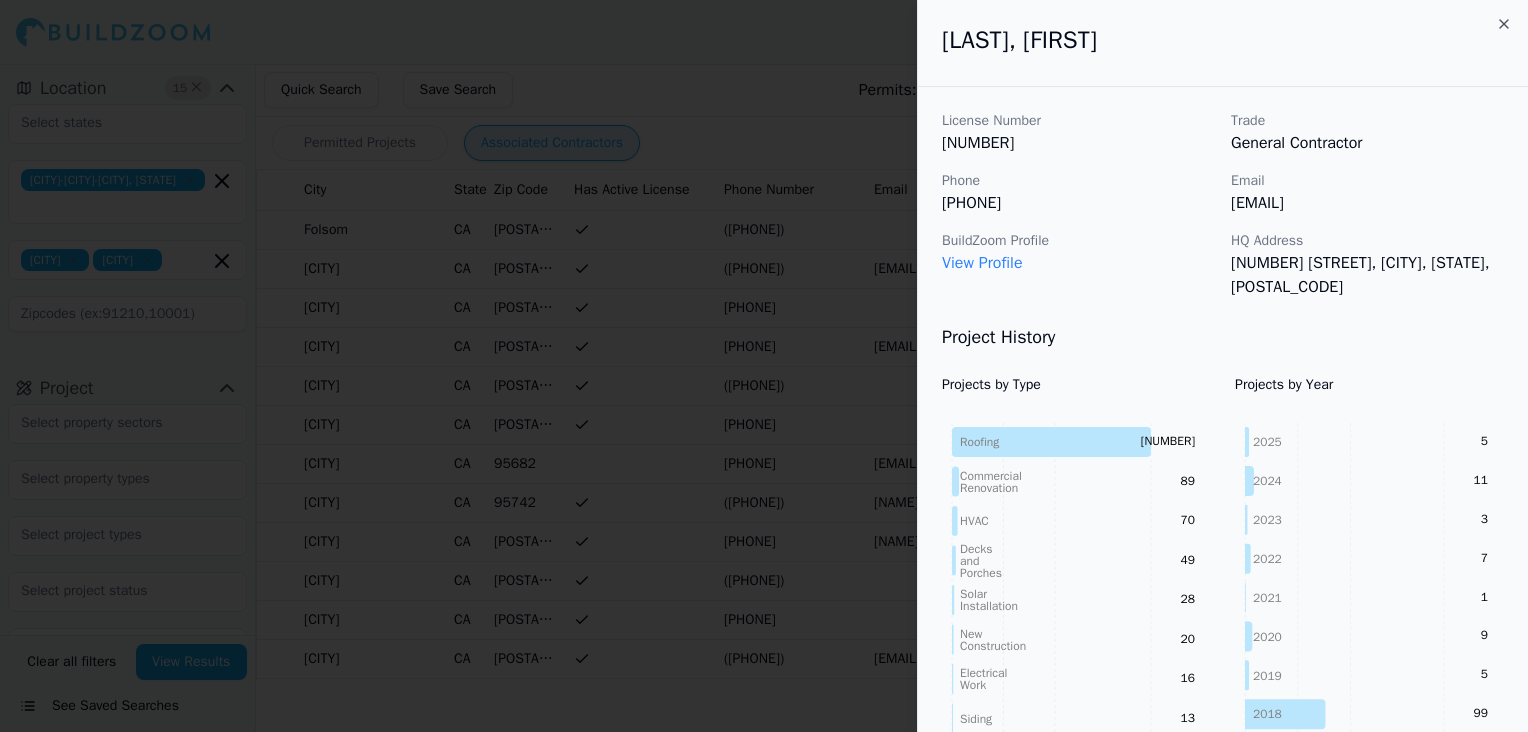 click at bounding box center [1504, 24] 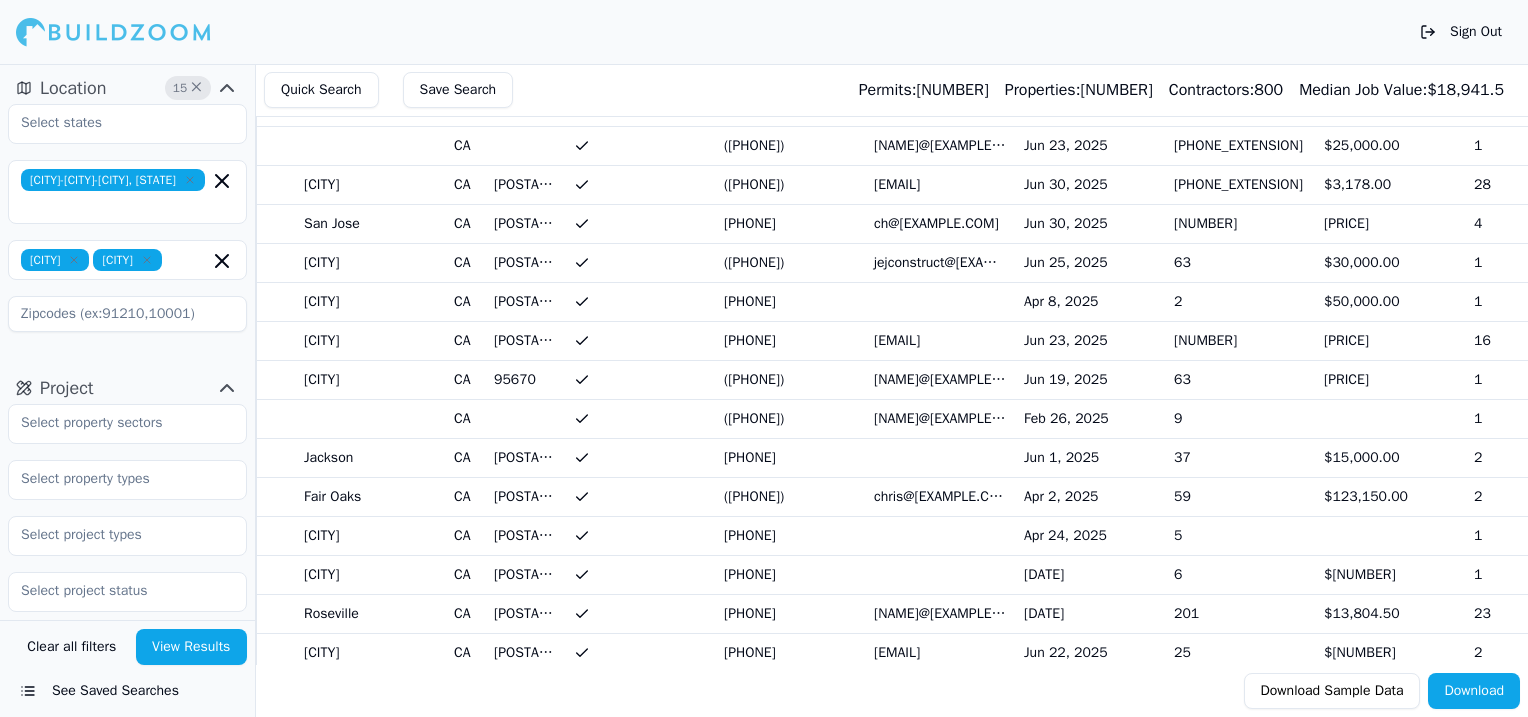 scroll, scrollTop: 1493, scrollLeft: 0, axis: vertical 